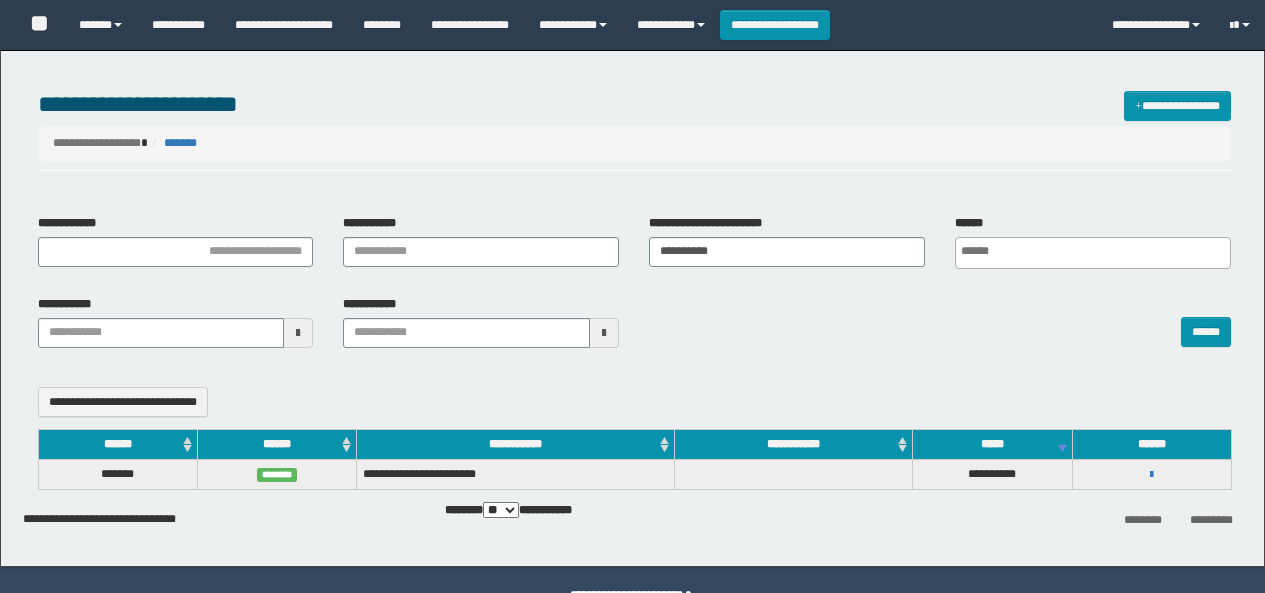 select 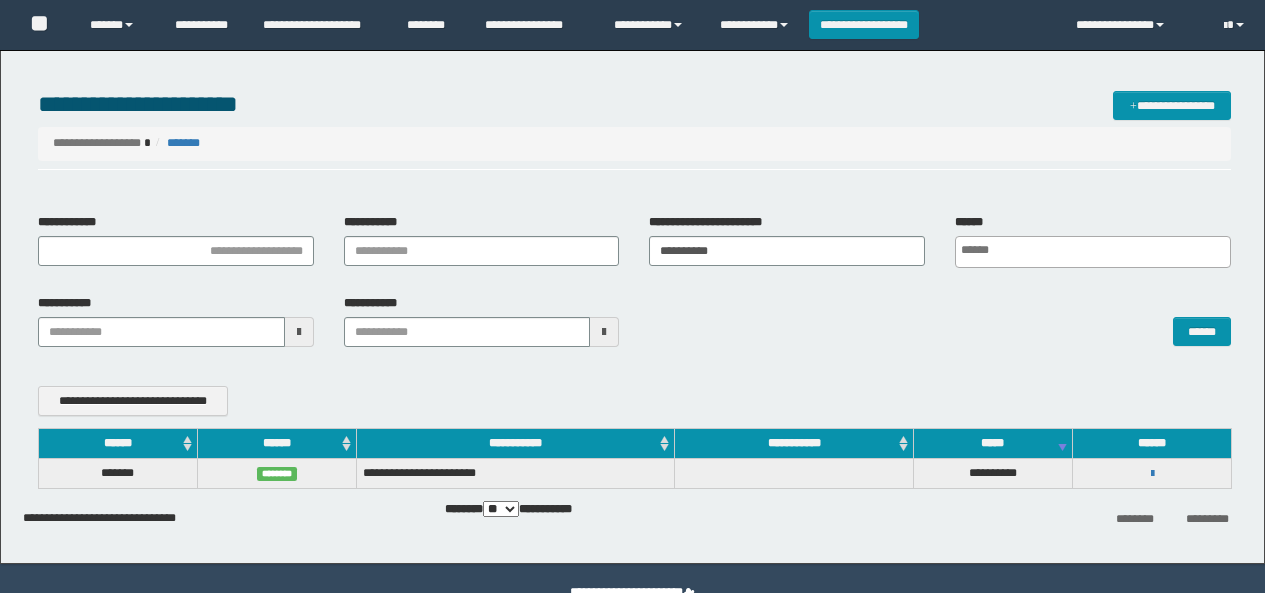 scroll, scrollTop: 0, scrollLeft: 0, axis: both 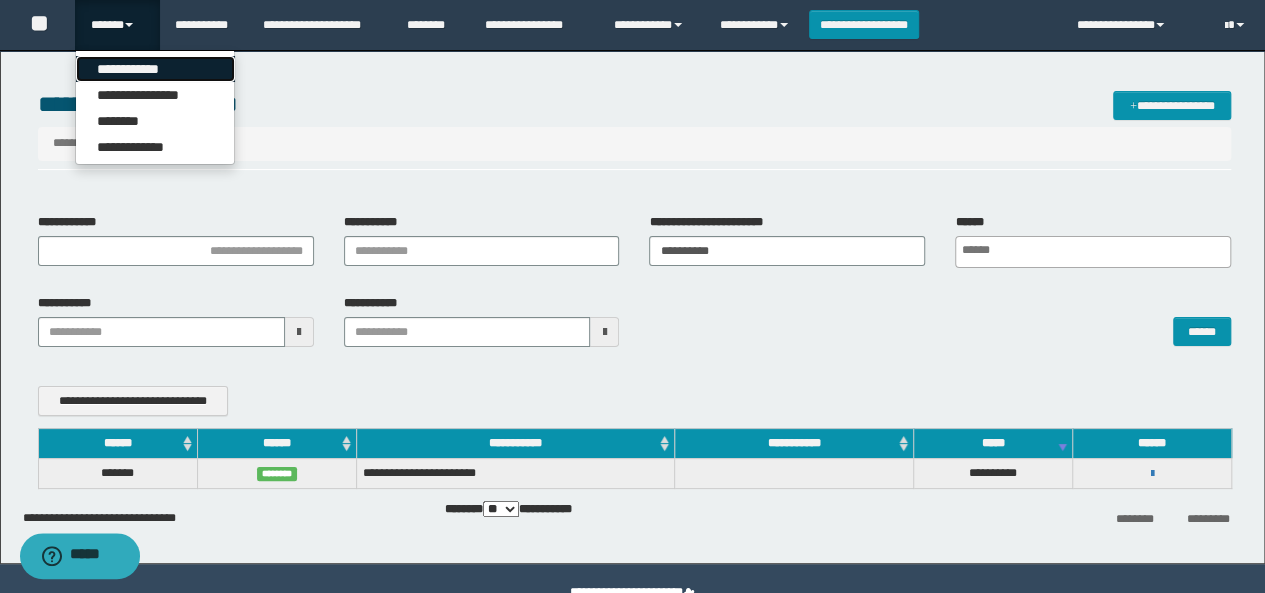 click on "**********" at bounding box center [155, 69] 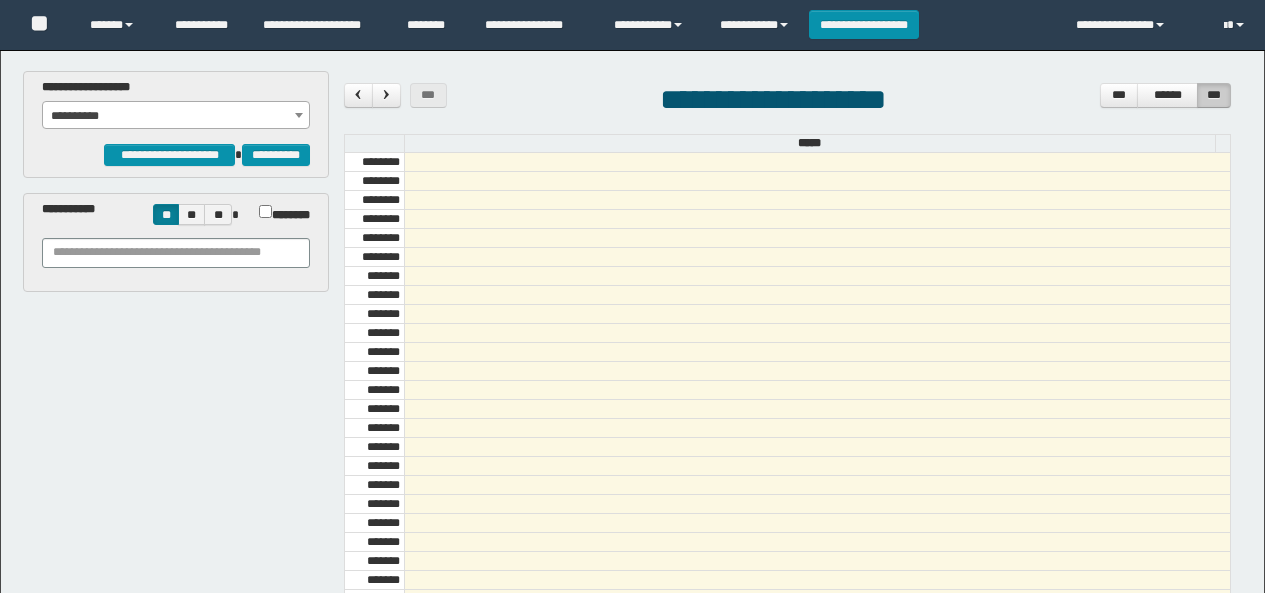 scroll, scrollTop: 0, scrollLeft: 0, axis: both 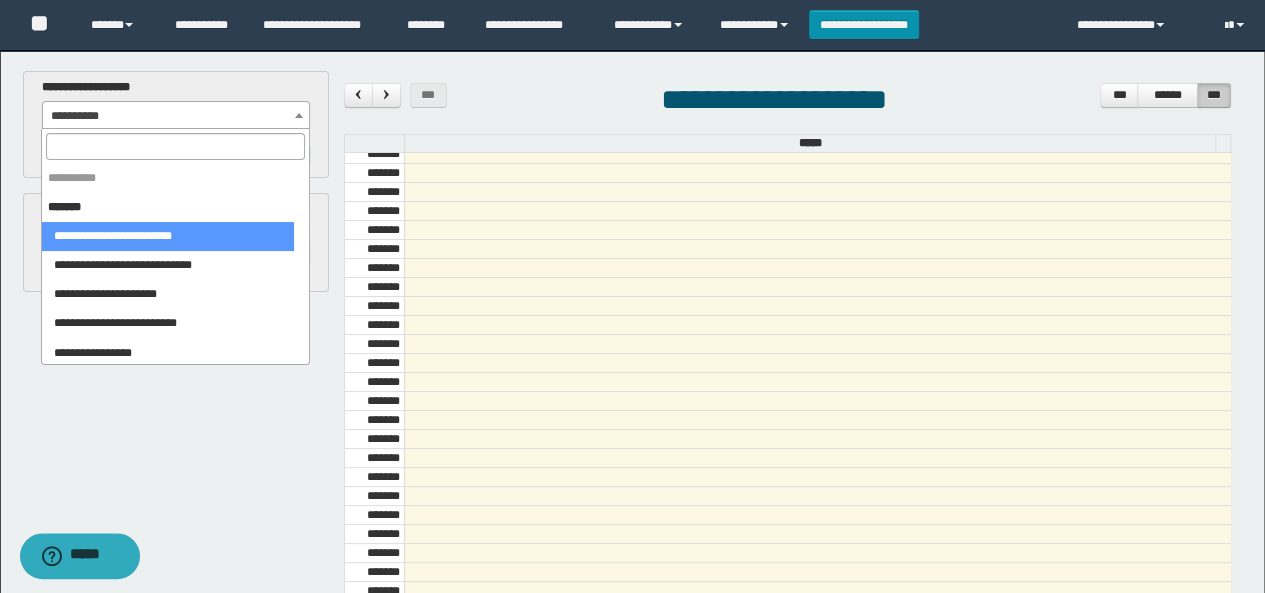 click on "**********" at bounding box center (176, 116) 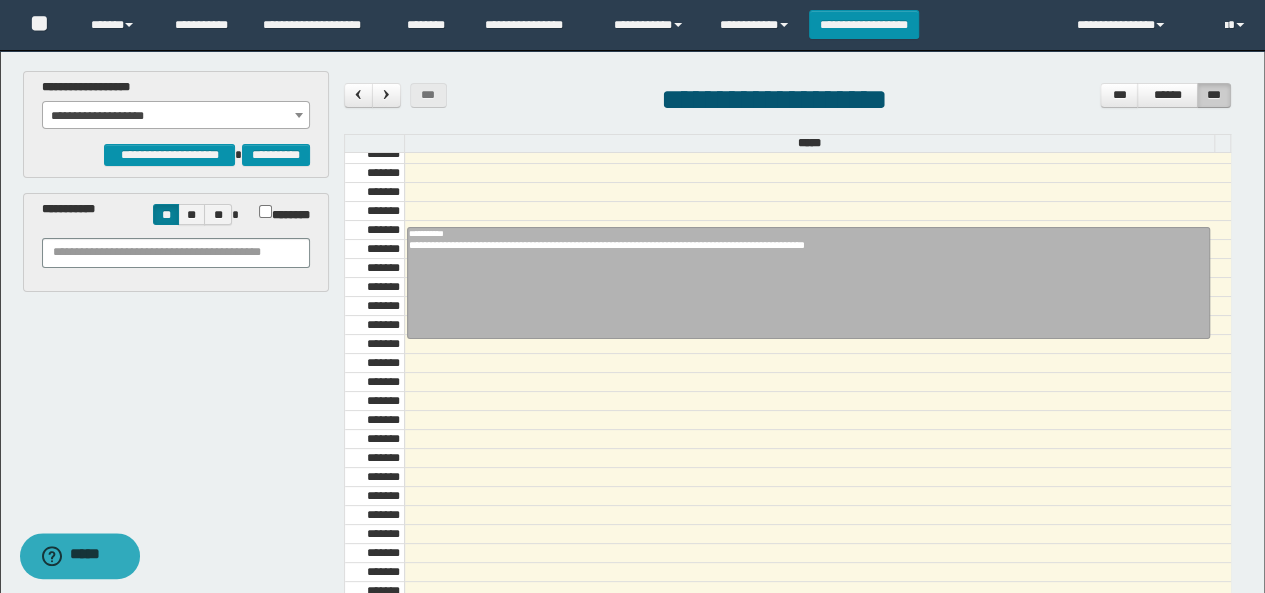 click on "**********" at bounding box center (176, 116) 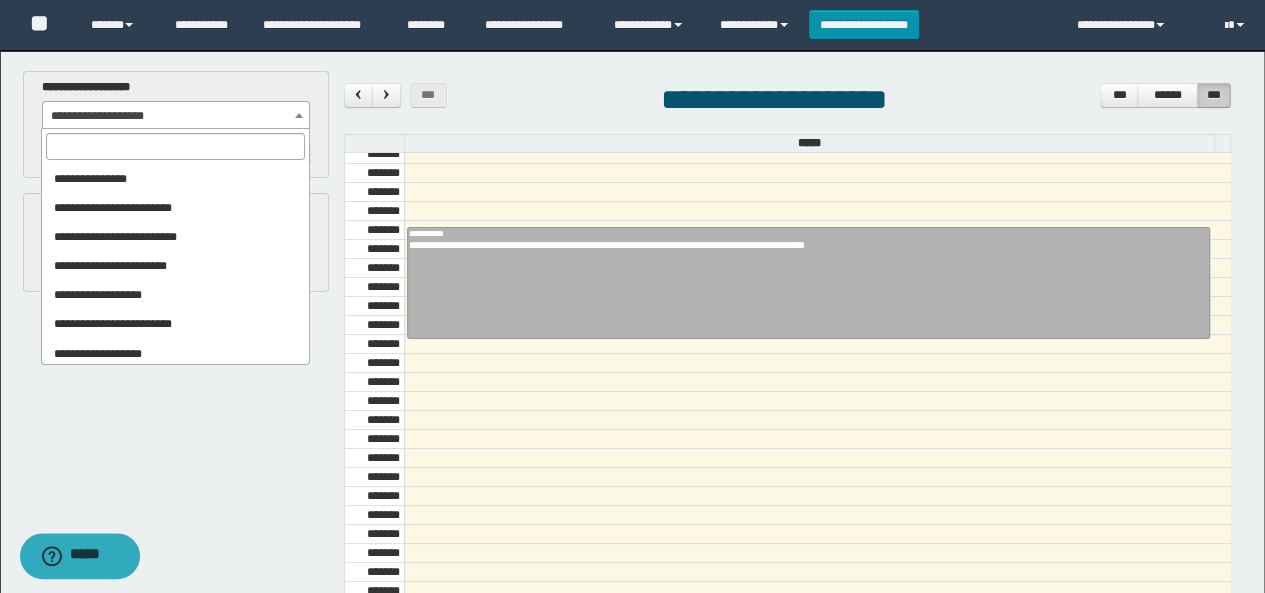 scroll, scrollTop: 2316, scrollLeft: 0, axis: vertical 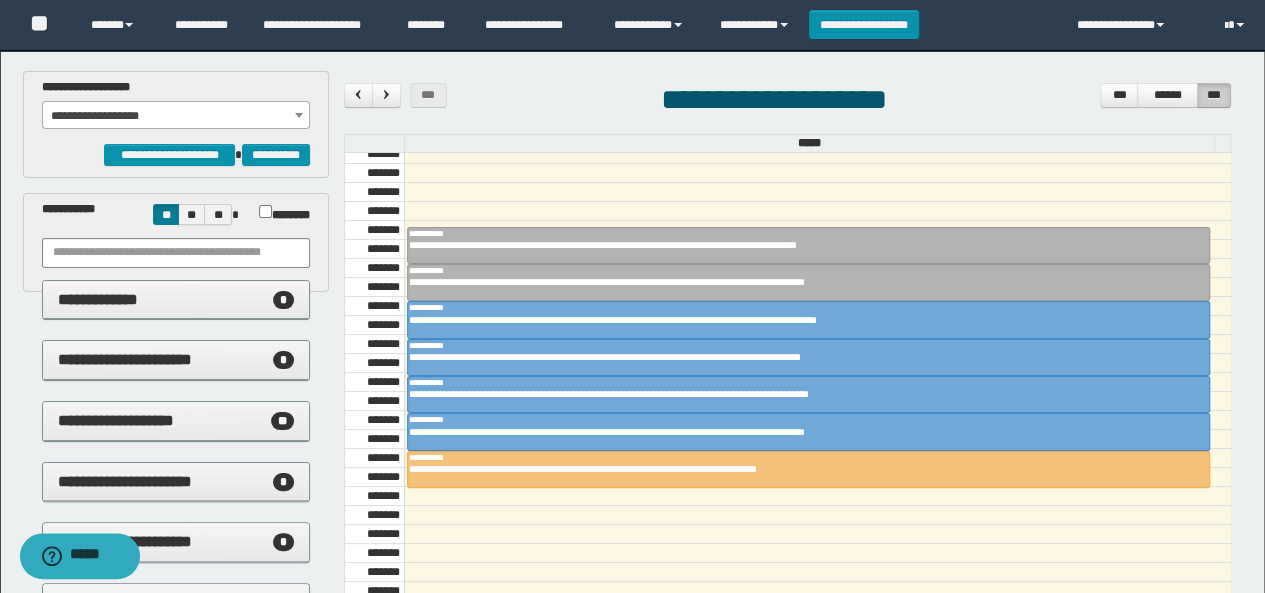 click on "**********" at bounding box center [176, 116] 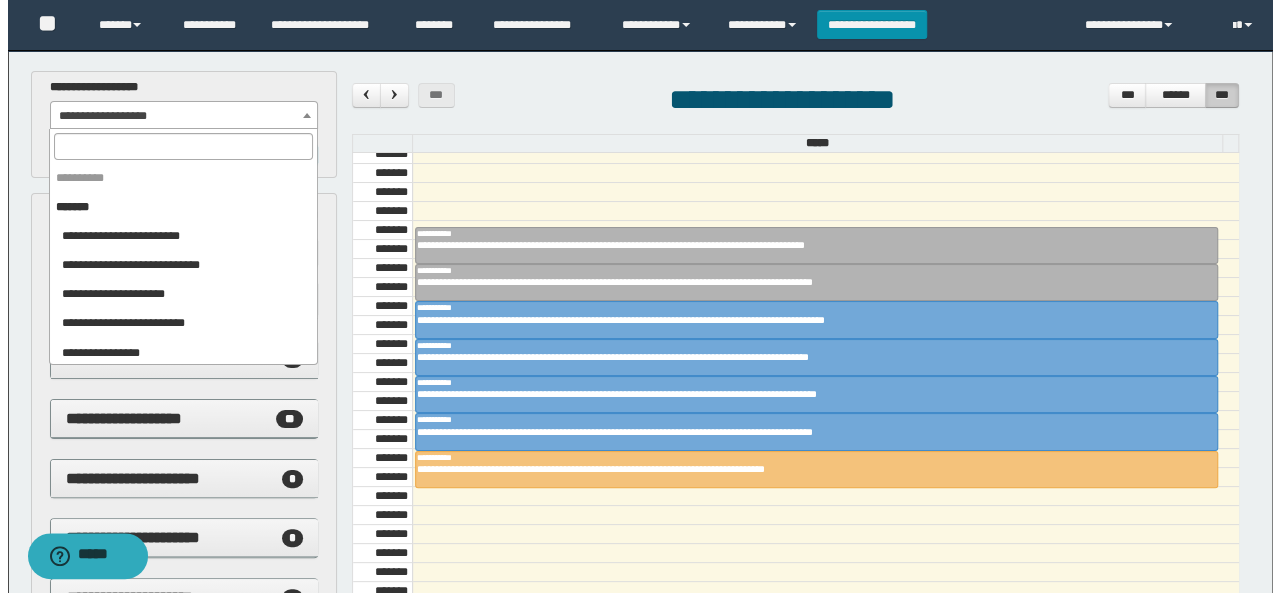 scroll, scrollTop: 2316, scrollLeft: 0, axis: vertical 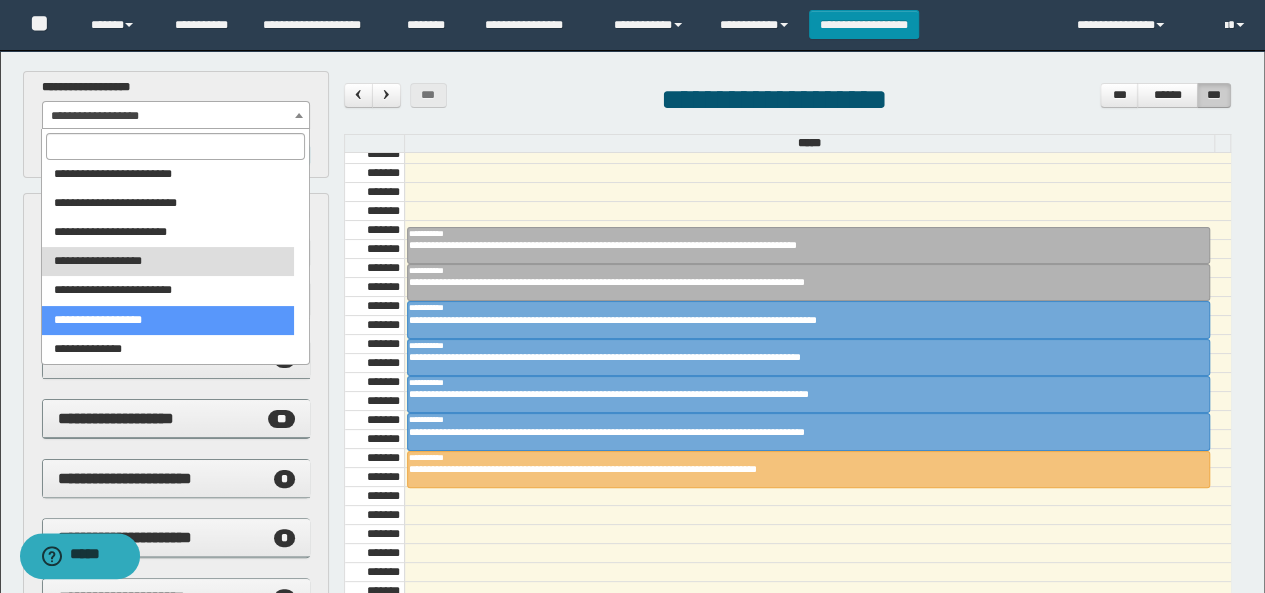 select on "****" 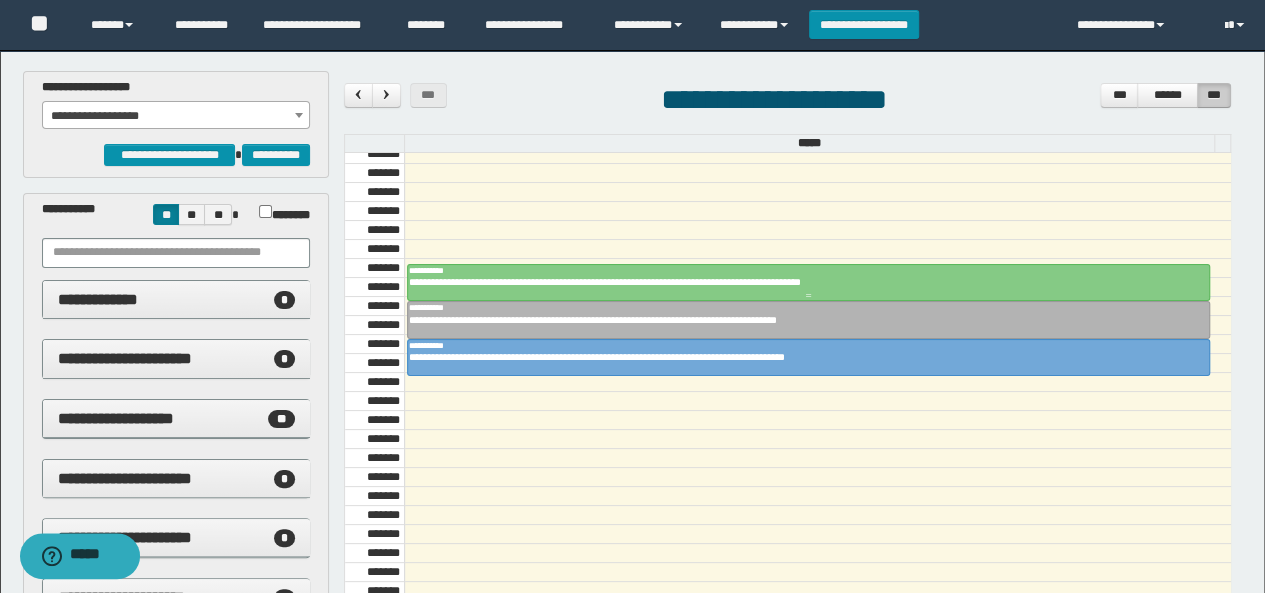 click on "**********" at bounding box center [809, 270] 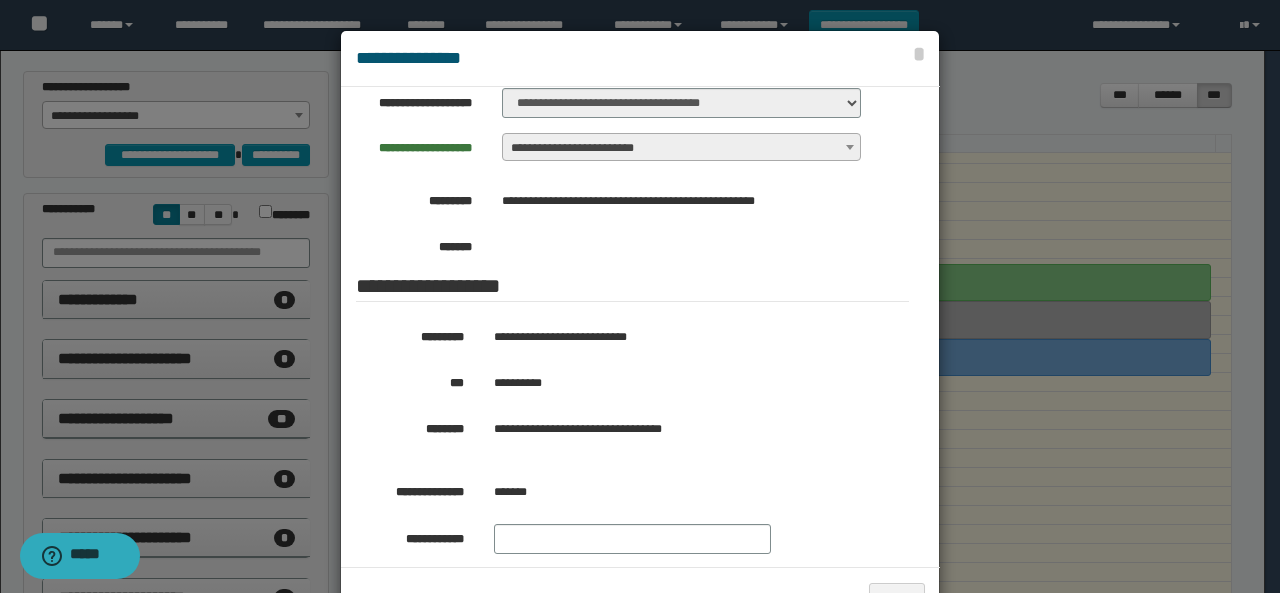 scroll, scrollTop: 300, scrollLeft: 0, axis: vertical 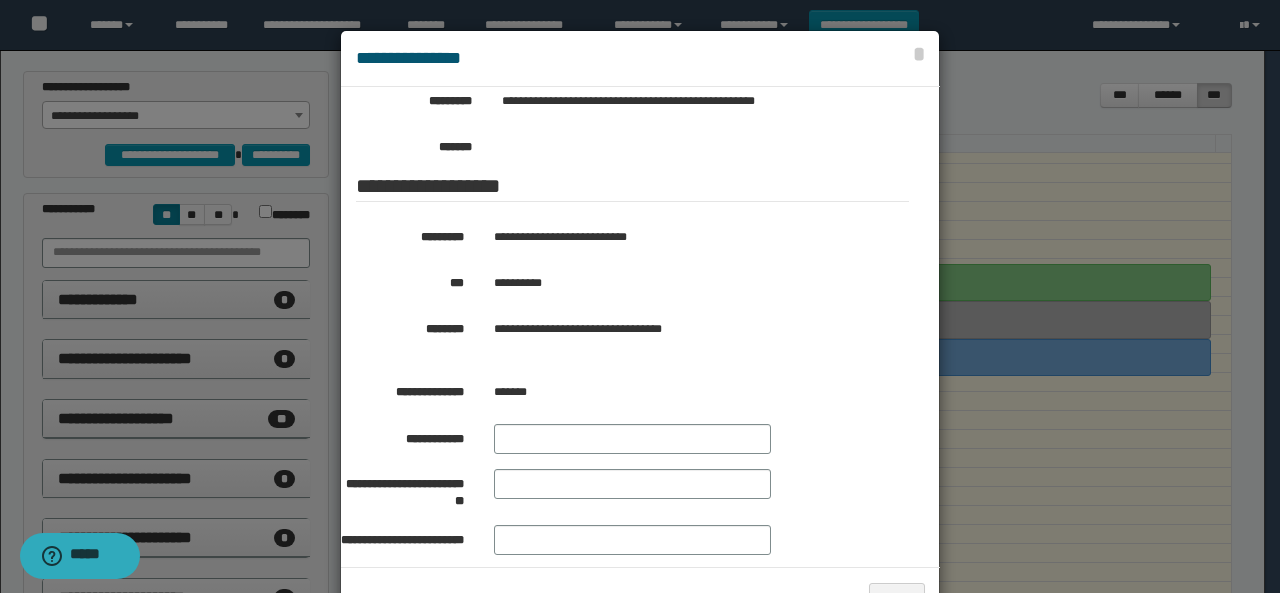 click on "**********" at bounding box center [683, 283] 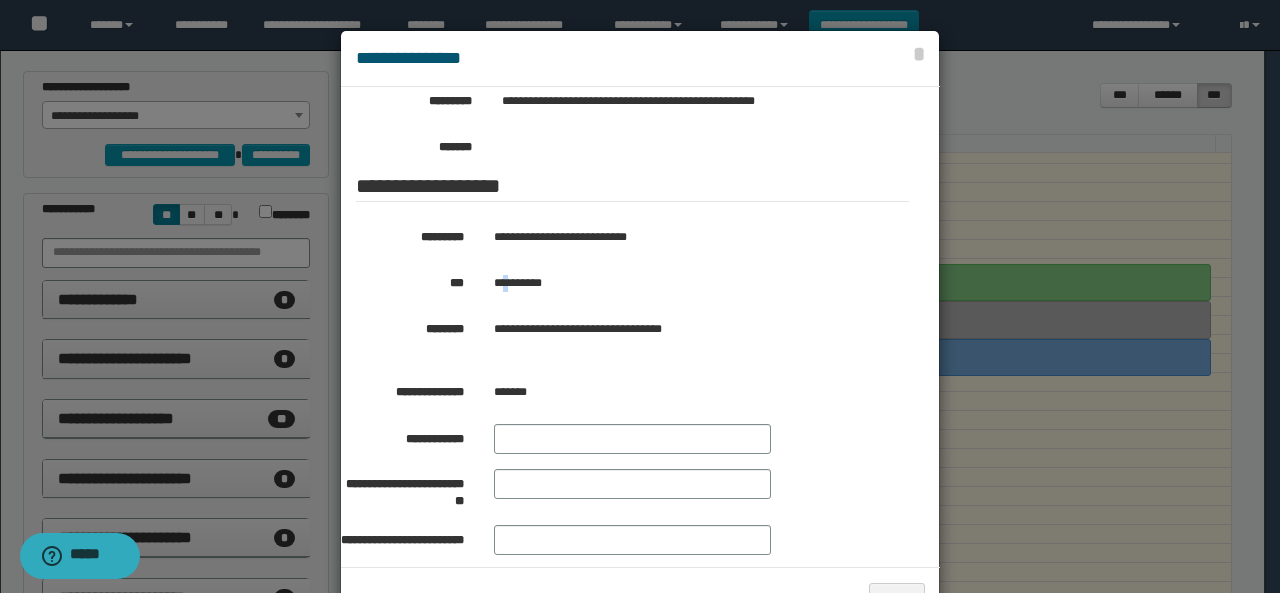 click on "**********" at bounding box center [683, 283] 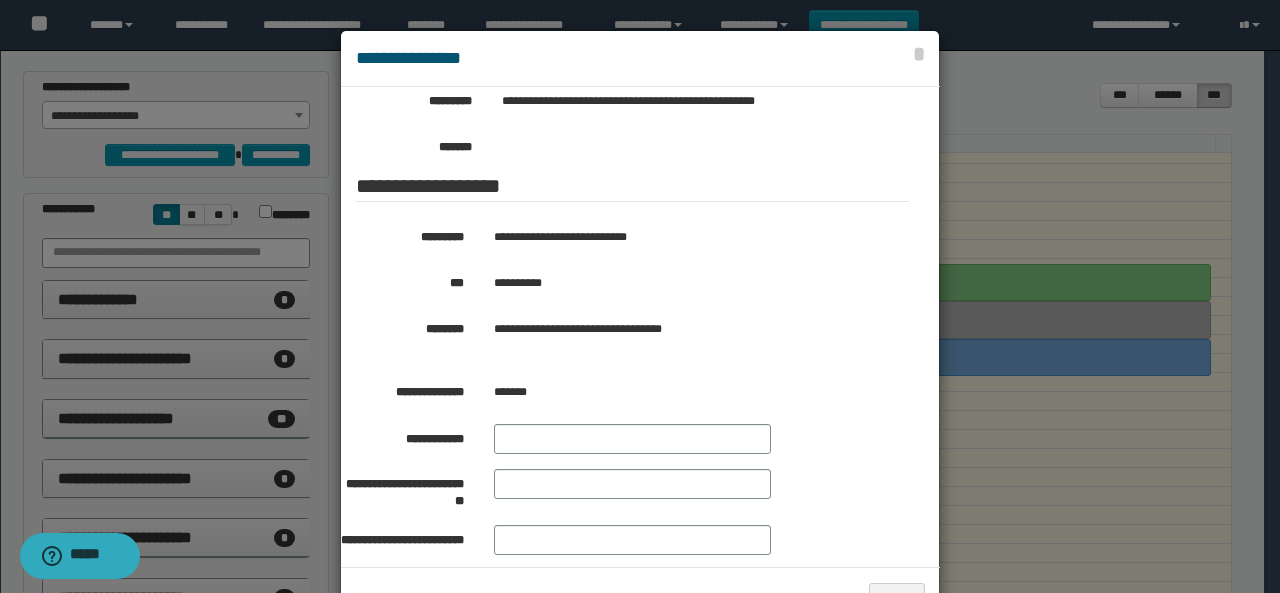 click on "**********" at bounding box center [683, 283] 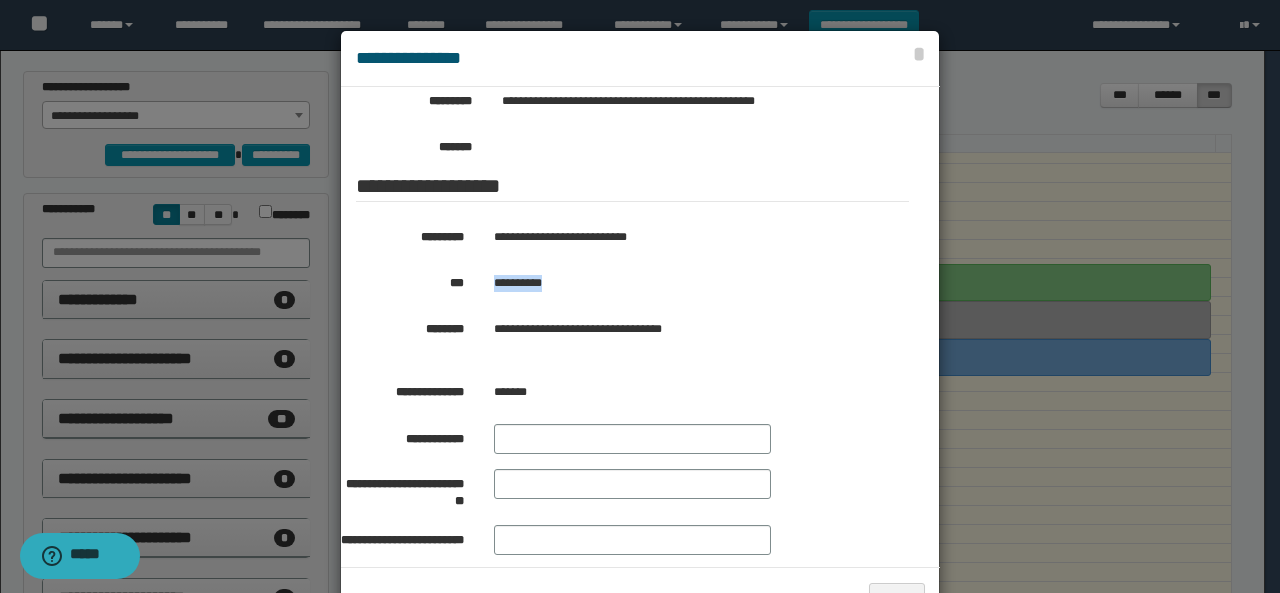 click on "**********" at bounding box center [683, 283] 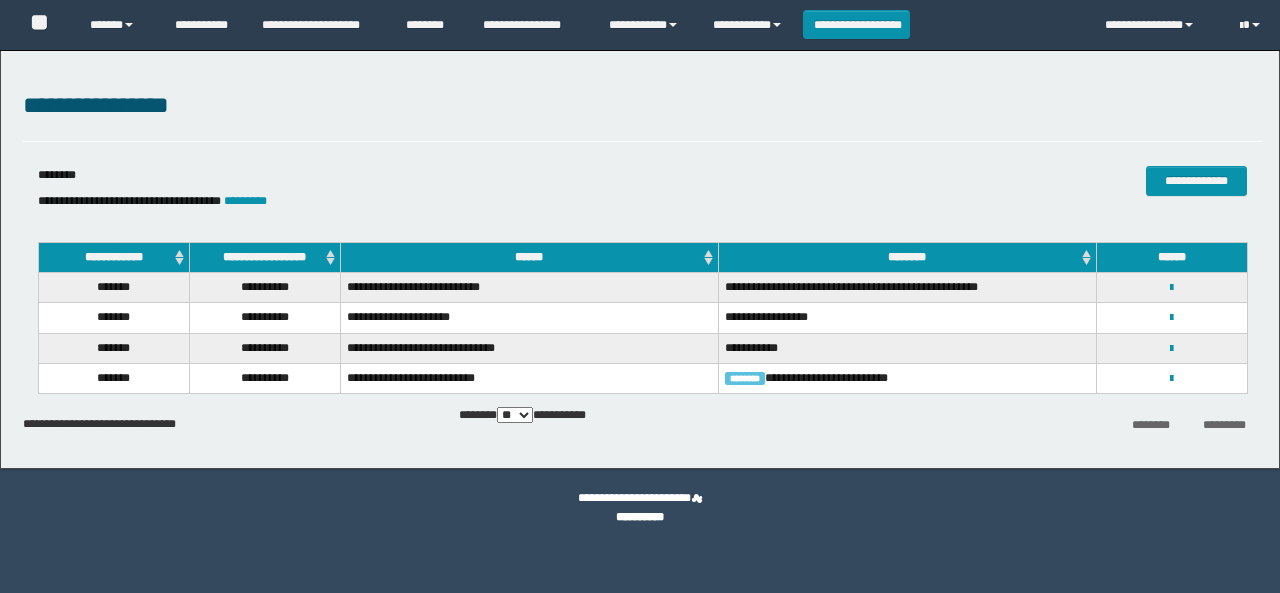 scroll, scrollTop: 0, scrollLeft: 0, axis: both 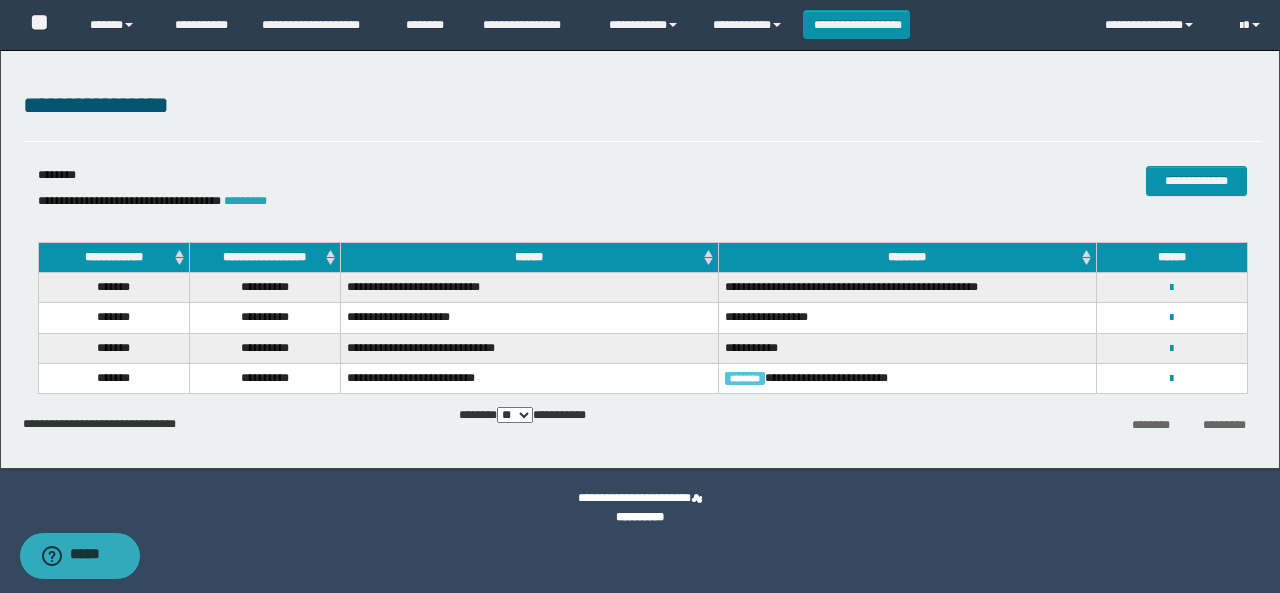 click on "**********" at bounding box center (436, 201) 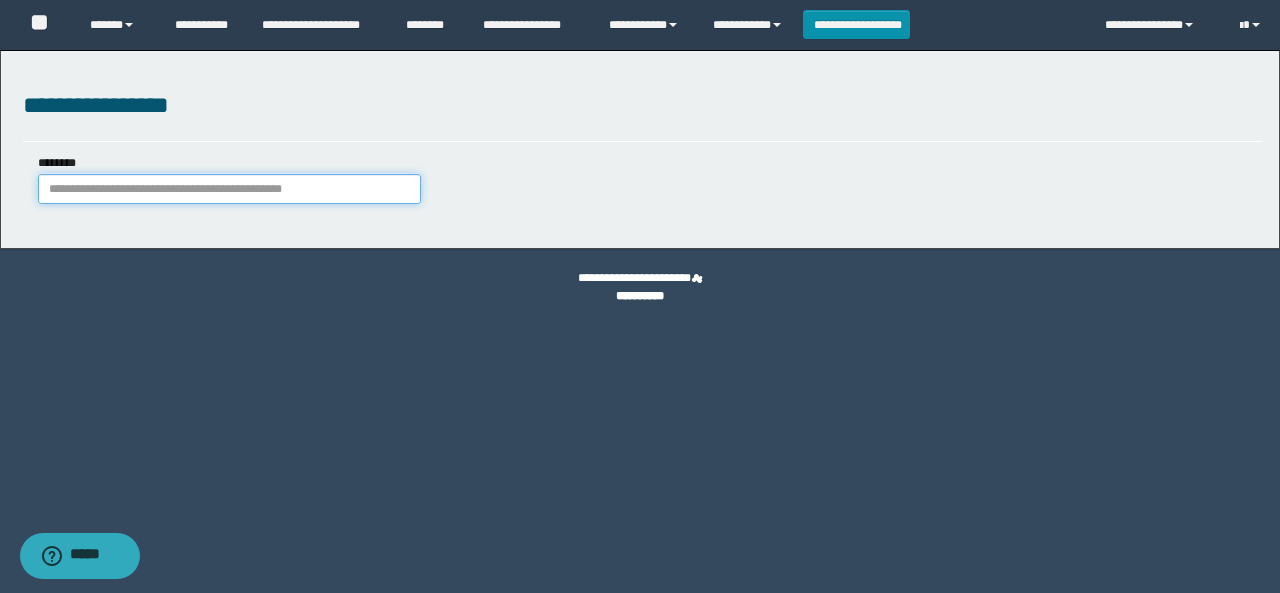 click on "********" at bounding box center (229, 189) 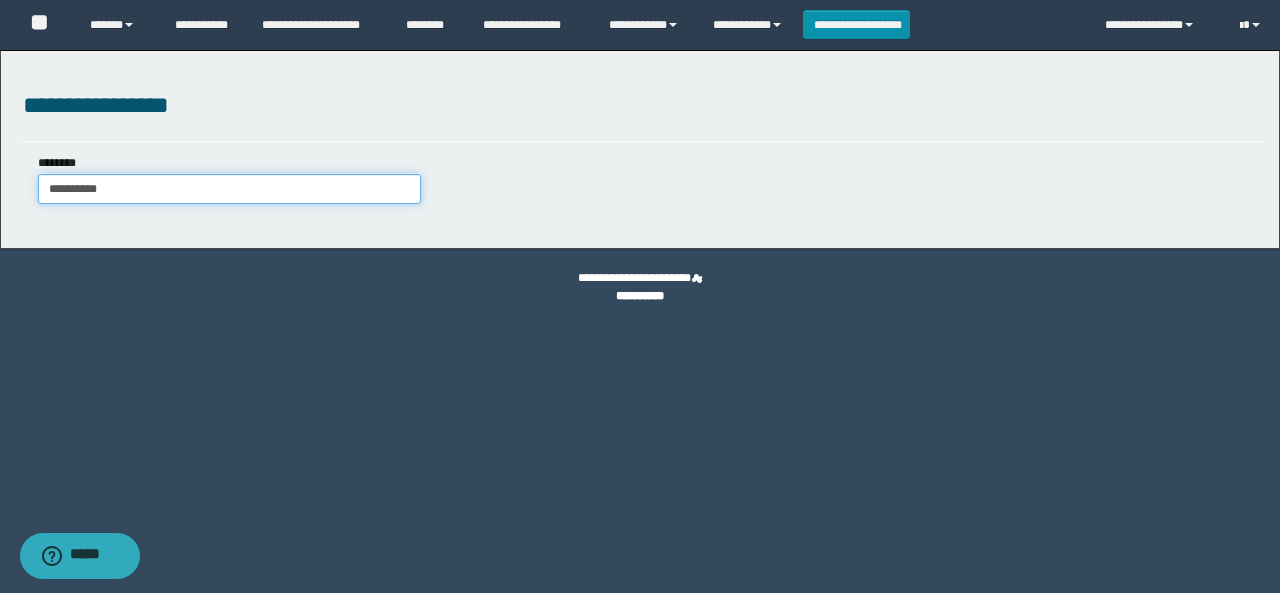 type on "**********" 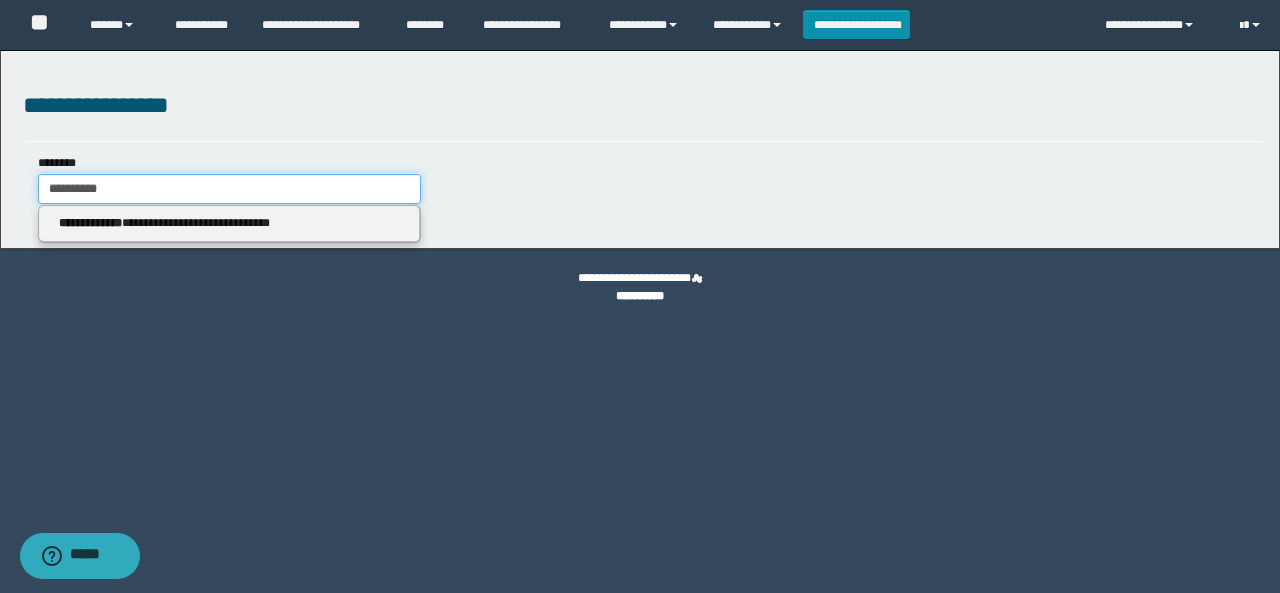 type on "**********" 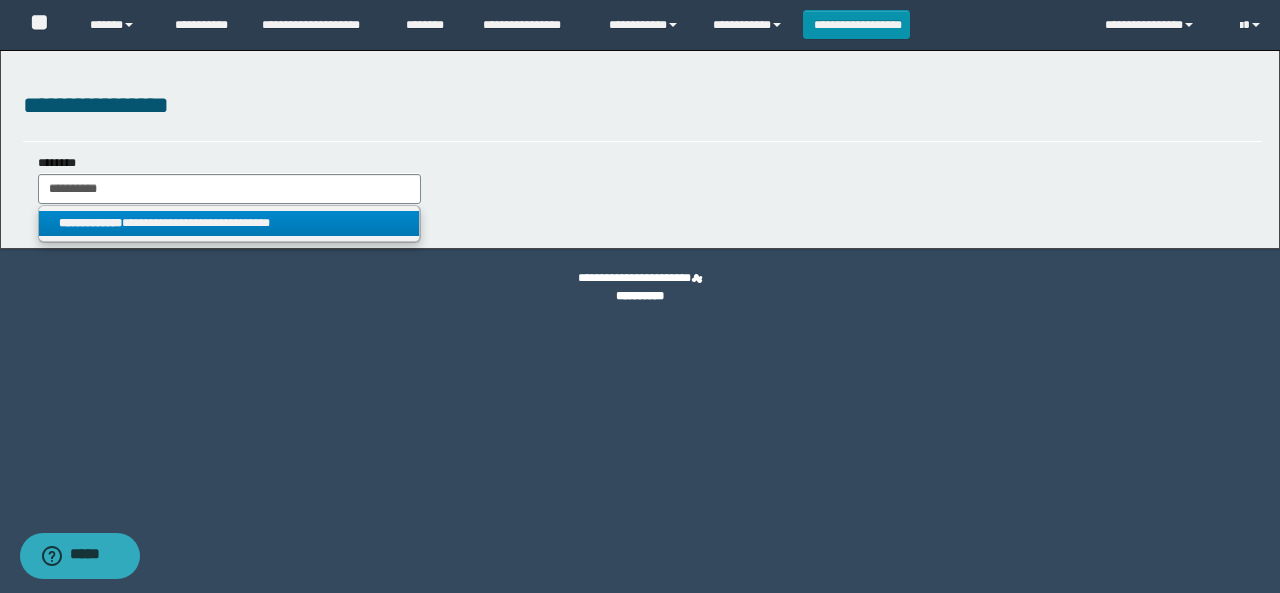 click on "**********" at bounding box center (229, 223) 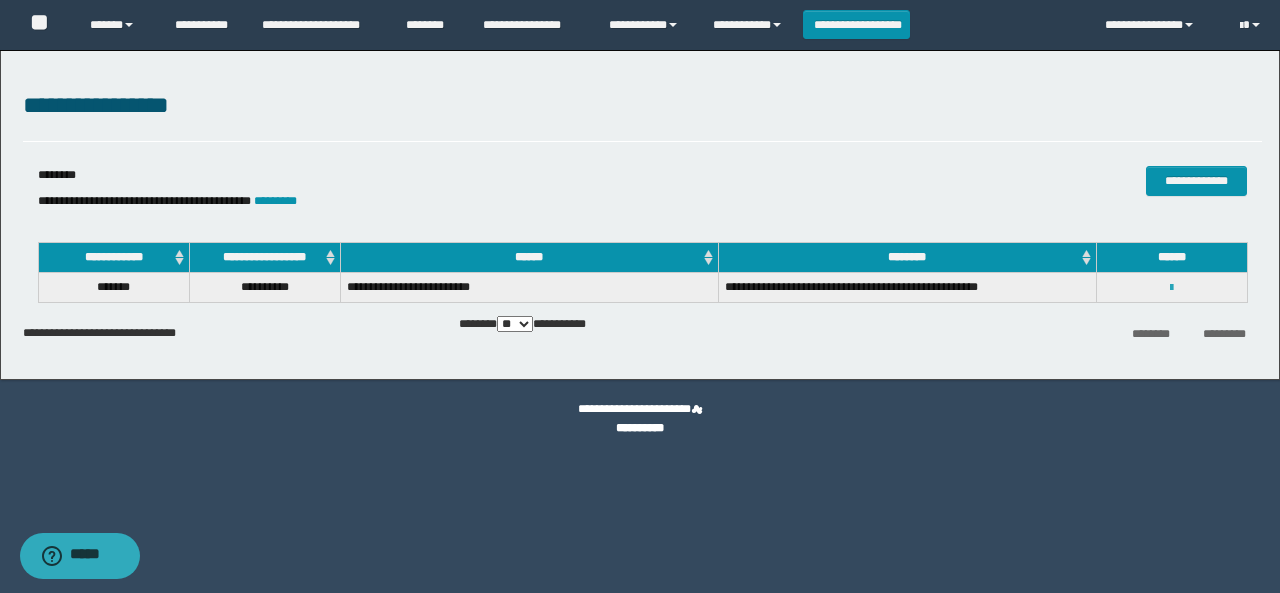 click at bounding box center (1171, 288) 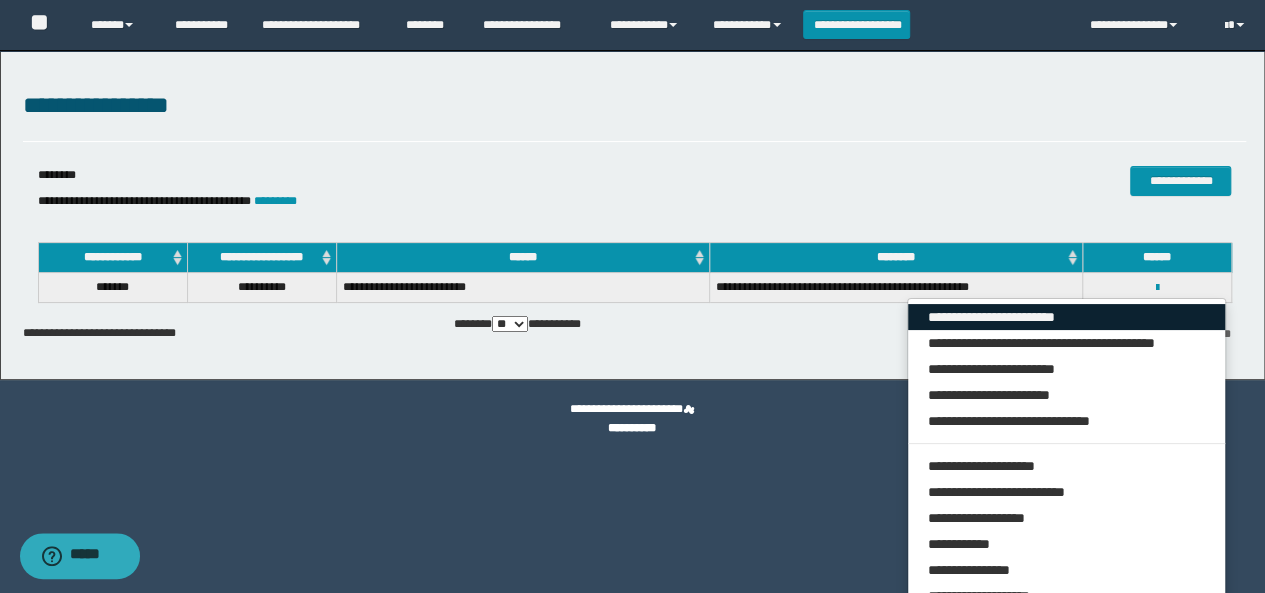 click on "**********" at bounding box center (1067, 317) 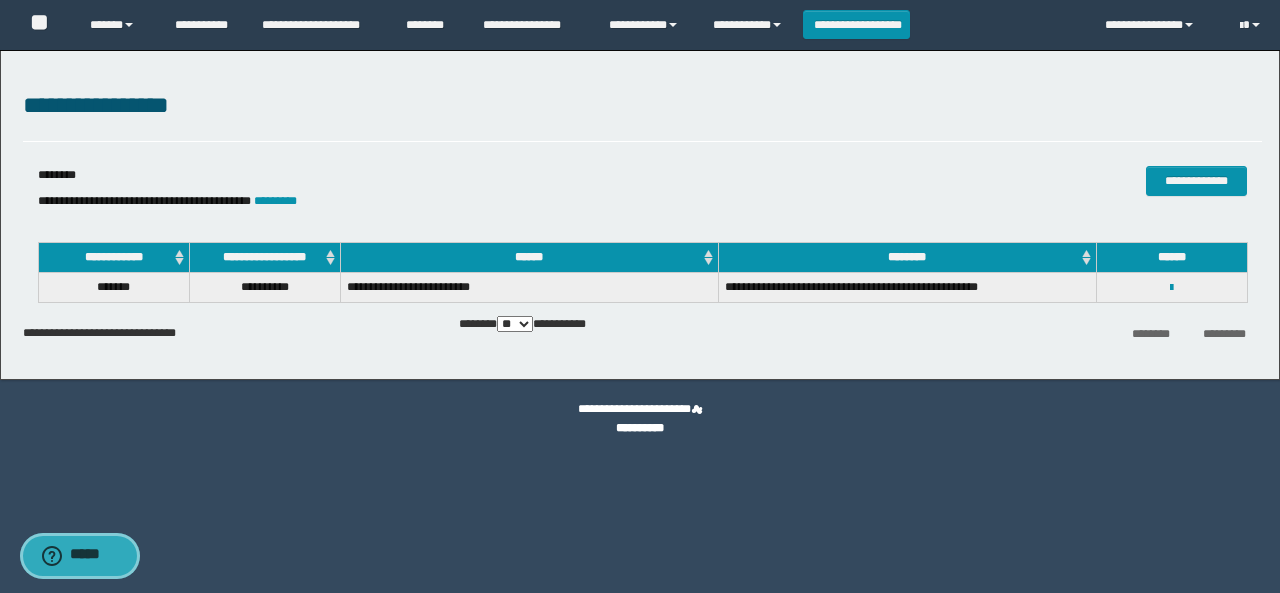 click on "*****" at bounding box center [80, 556] 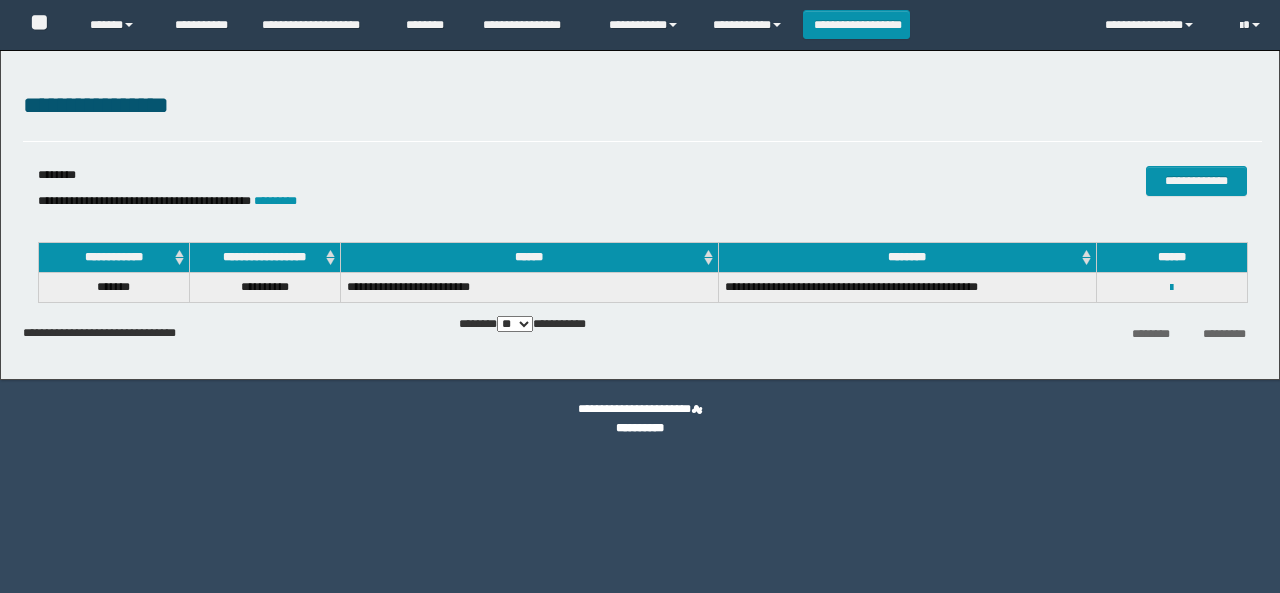 scroll, scrollTop: 0, scrollLeft: 0, axis: both 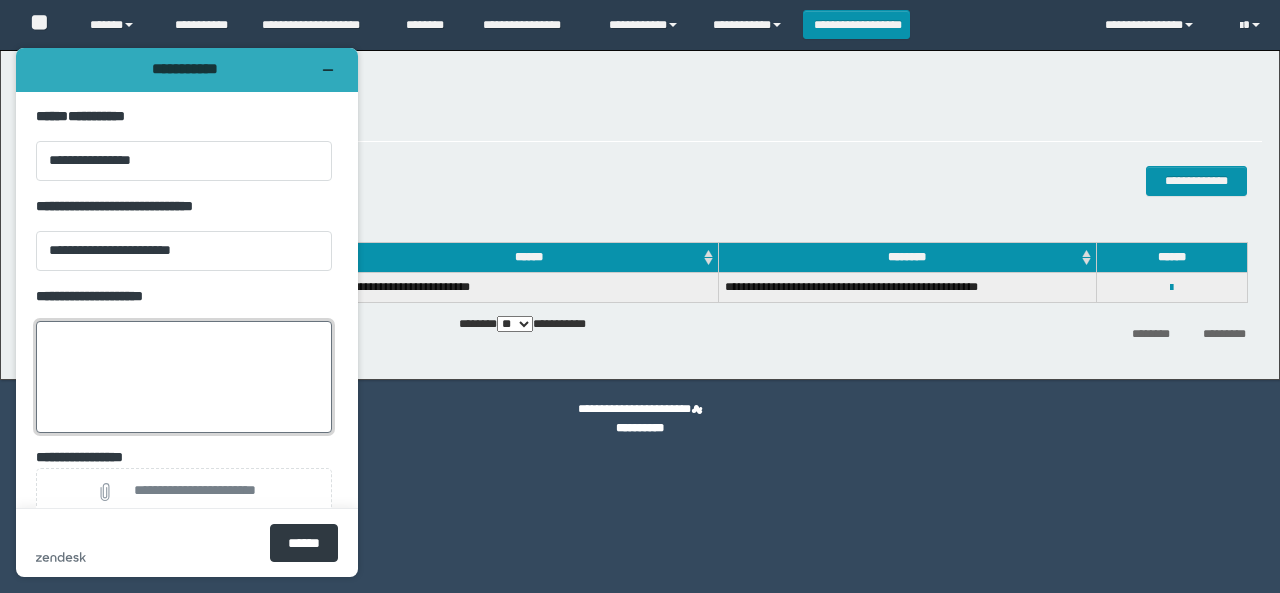 click on "**********" at bounding box center [184, 377] 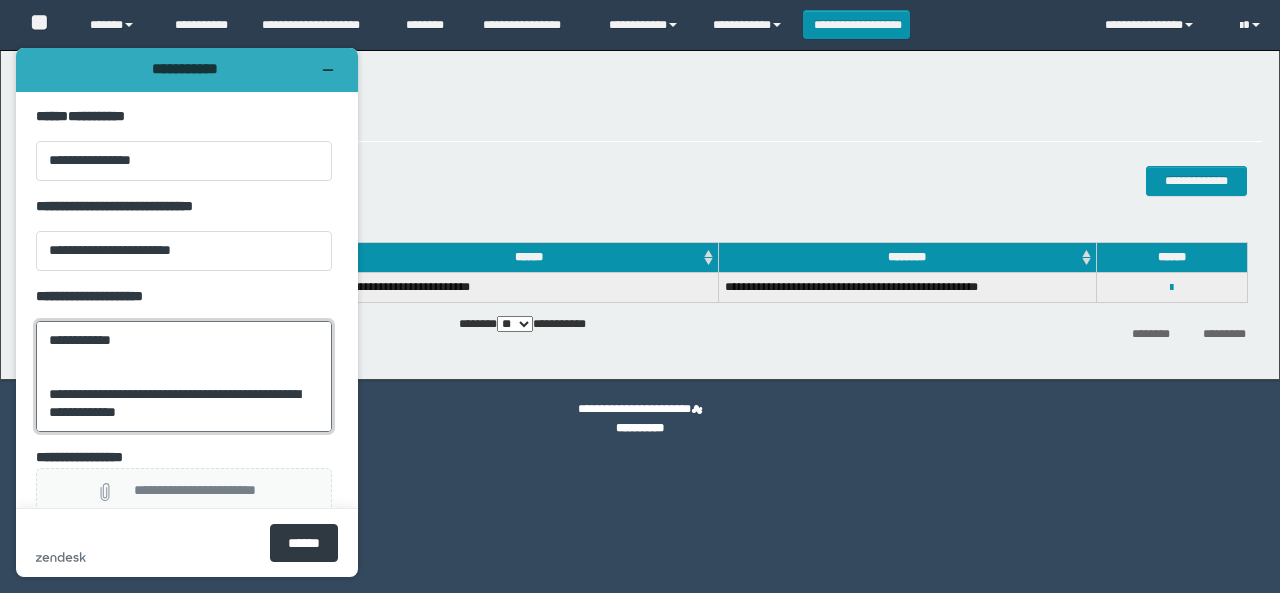 type on "**********" 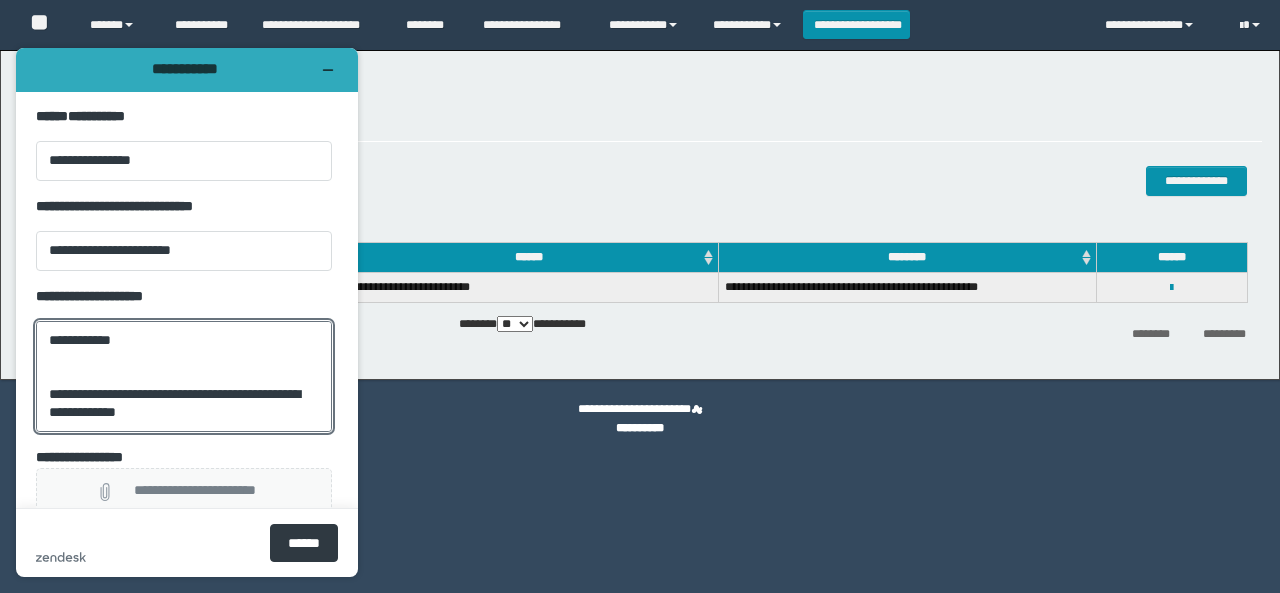 click on "**********" at bounding box center (195, 492) 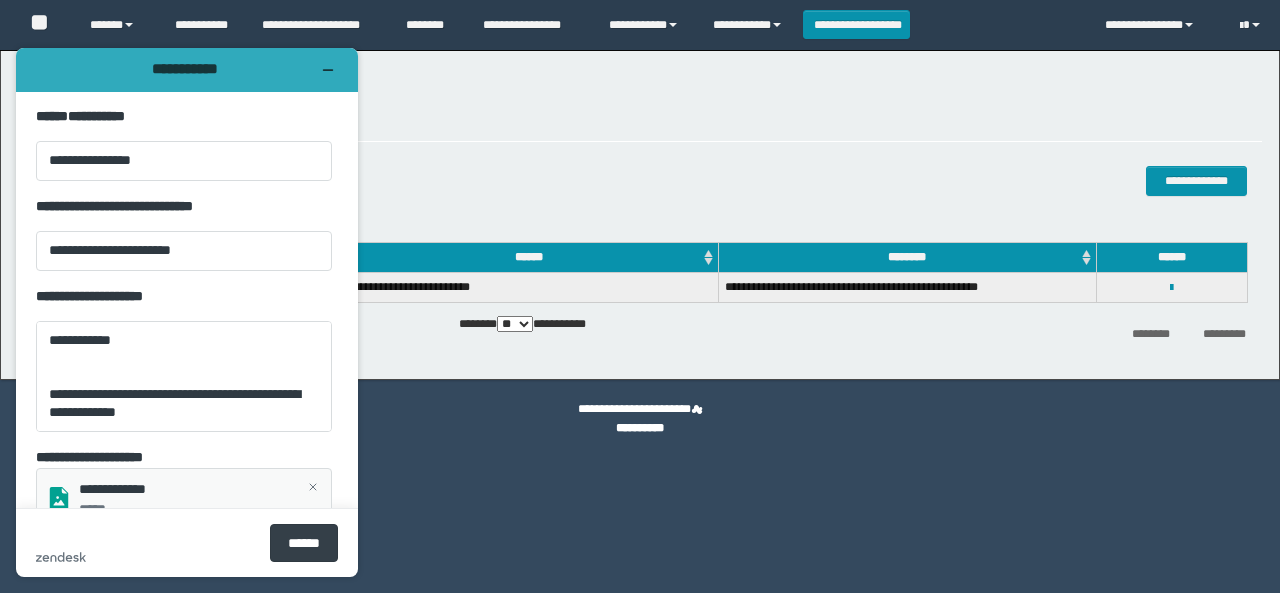 click on "******" at bounding box center (304, 543) 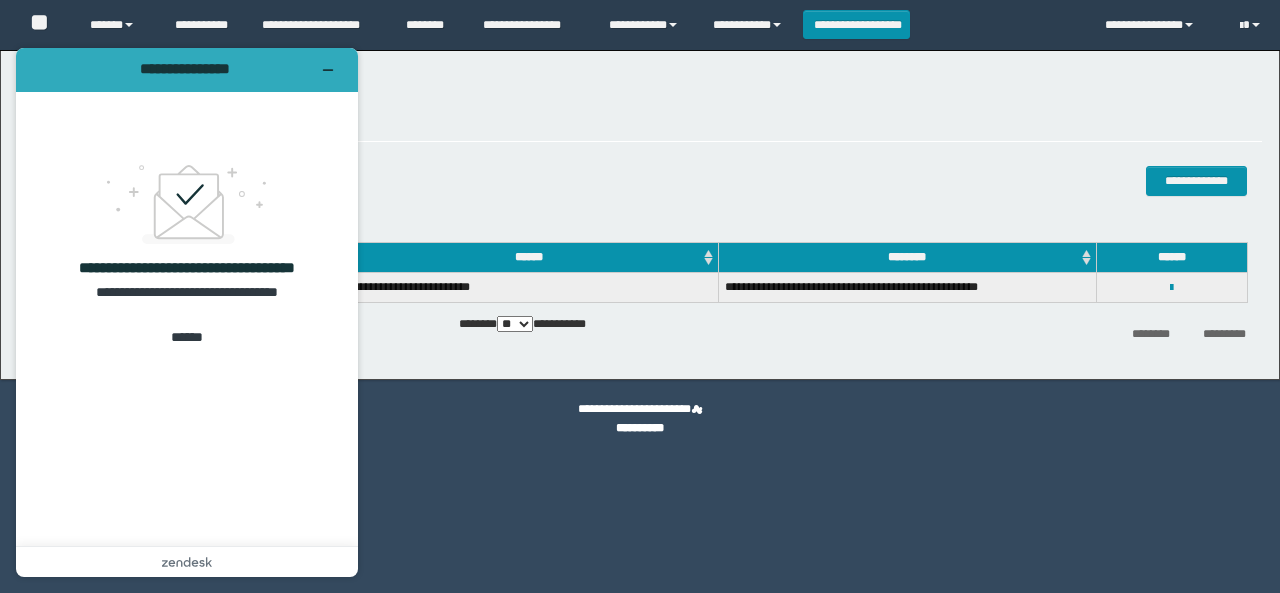 drag, startPoint x: 604, startPoint y: 143, endPoint x: 568, endPoint y: 129, distance: 38.626415 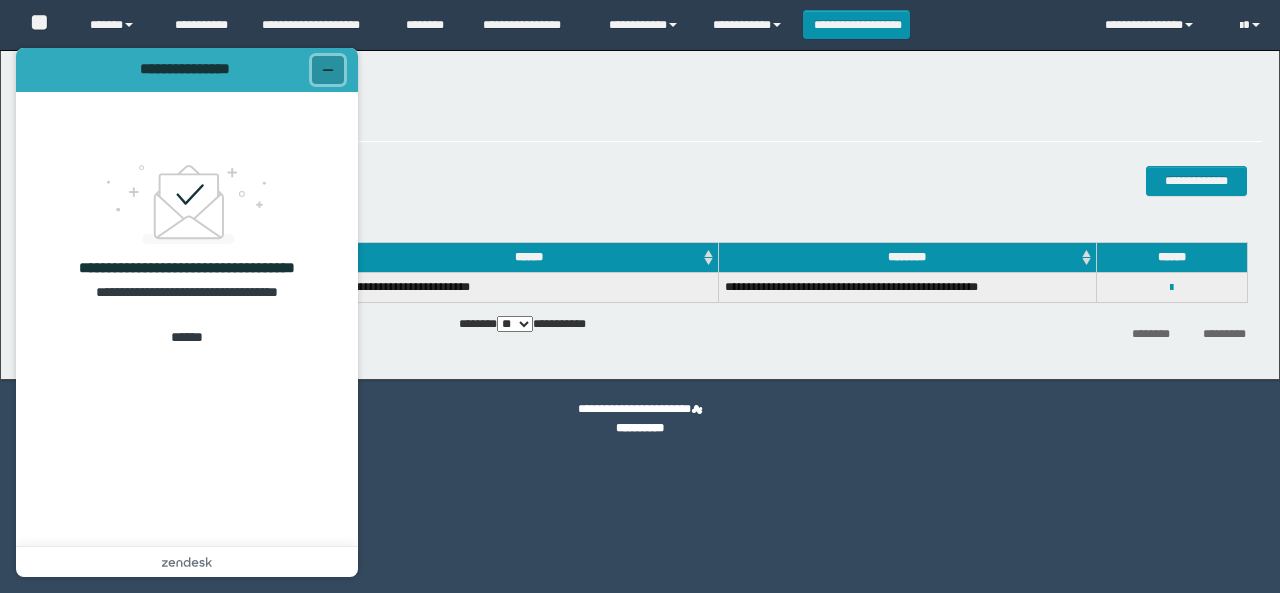 click 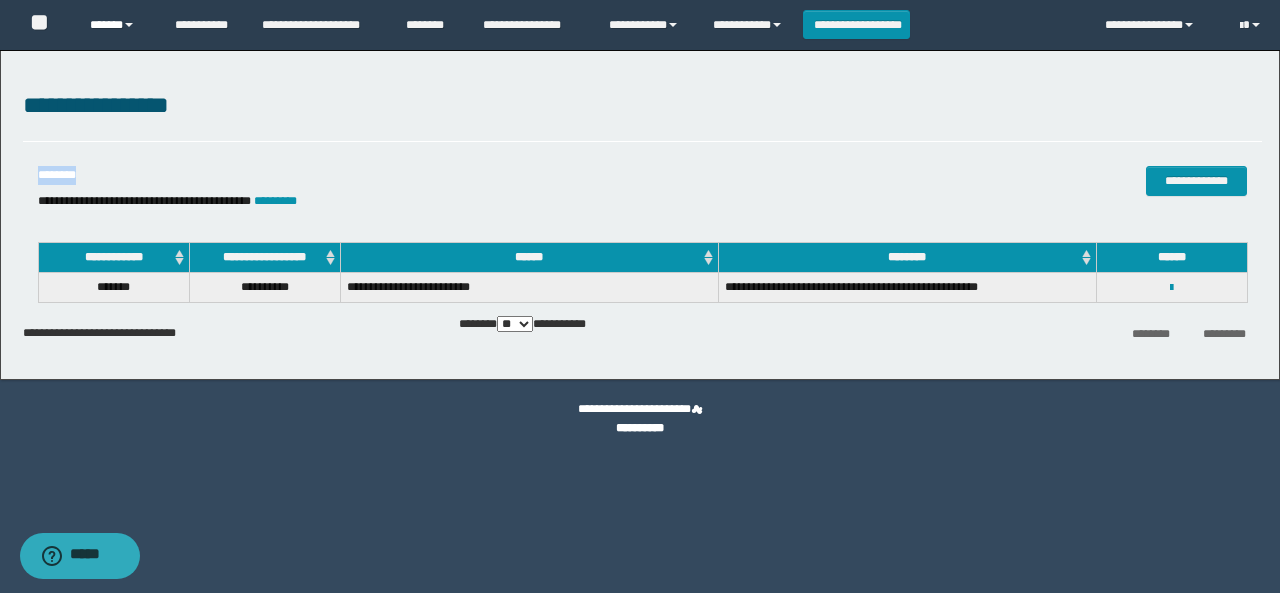 click on "******" at bounding box center (117, 25) 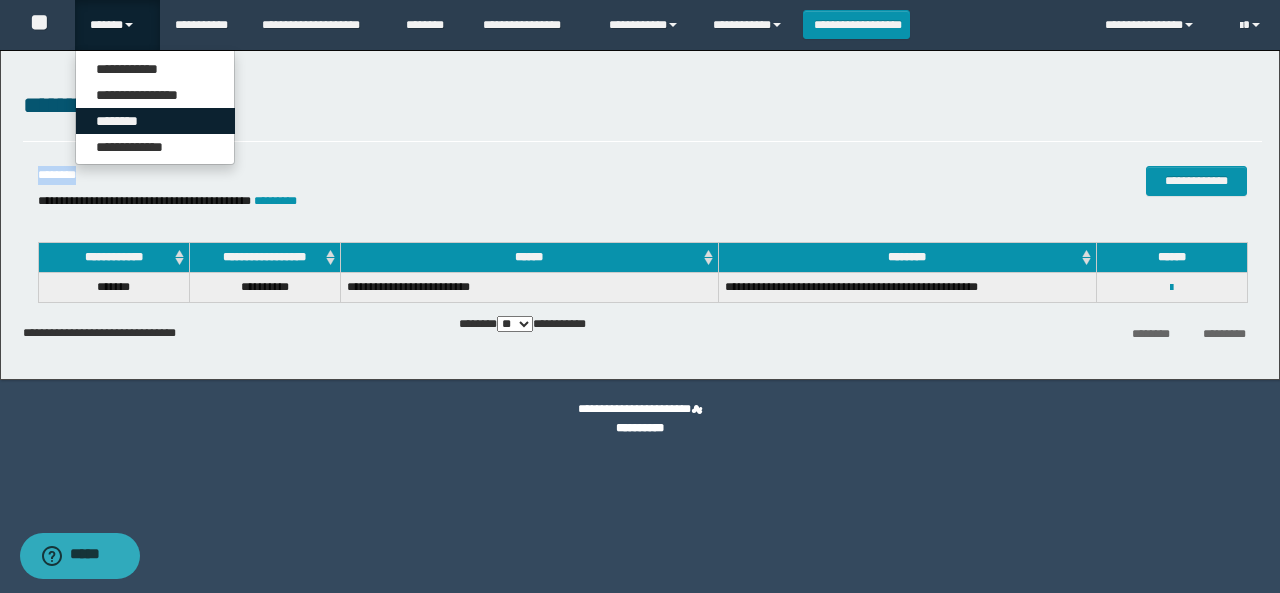 click on "********" at bounding box center (155, 121) 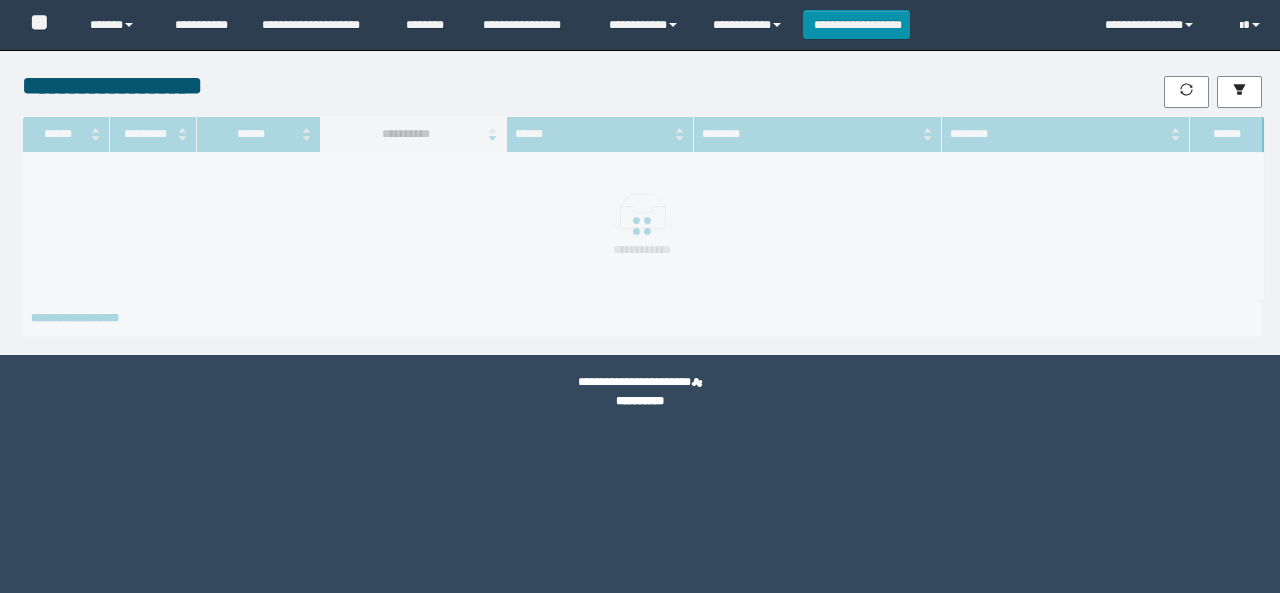 scroll, scrollTop: 0, scrollLeft: 0, axis: both 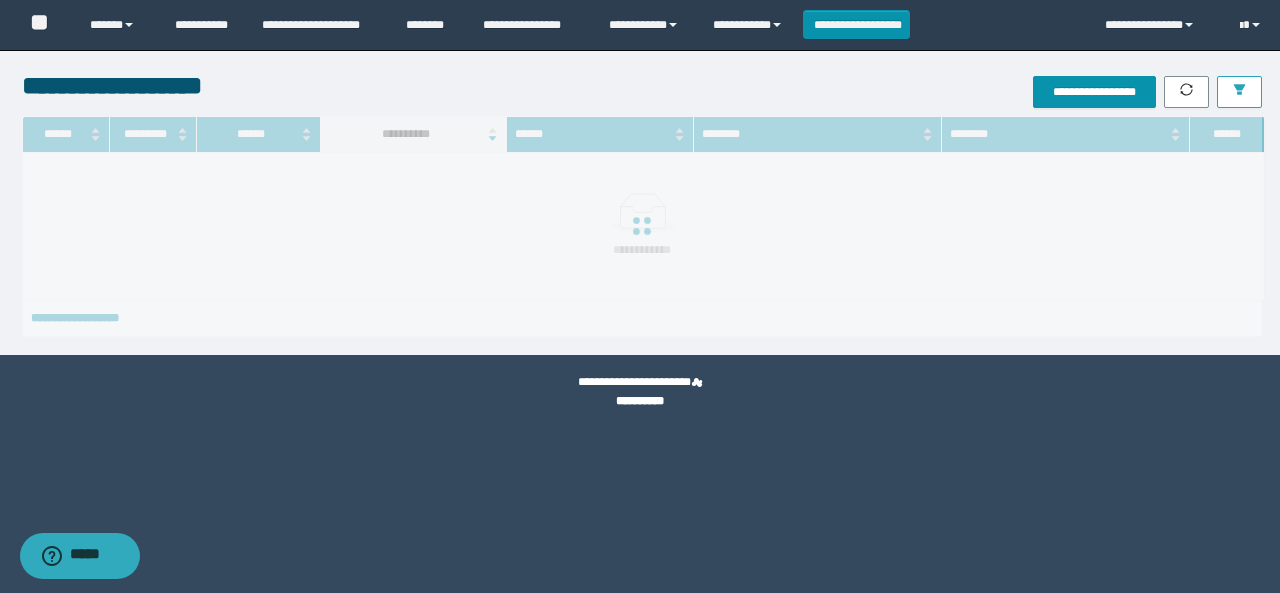 click at bounding box center [1239, 92] 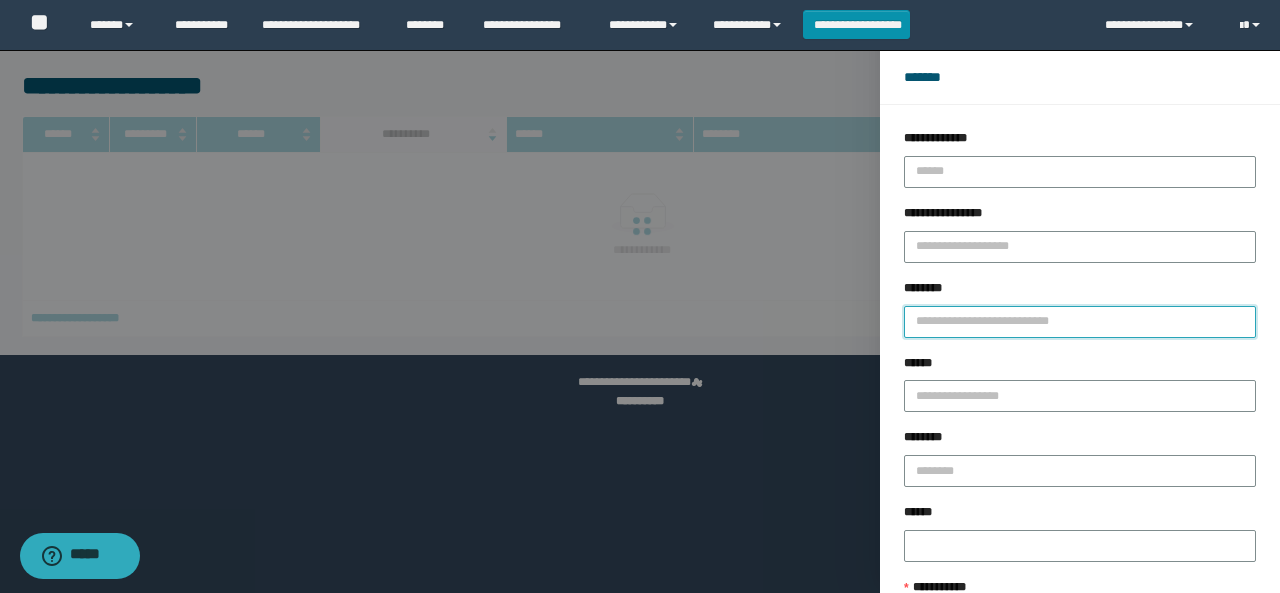 click on "********" at bounding box center [1080, 322] 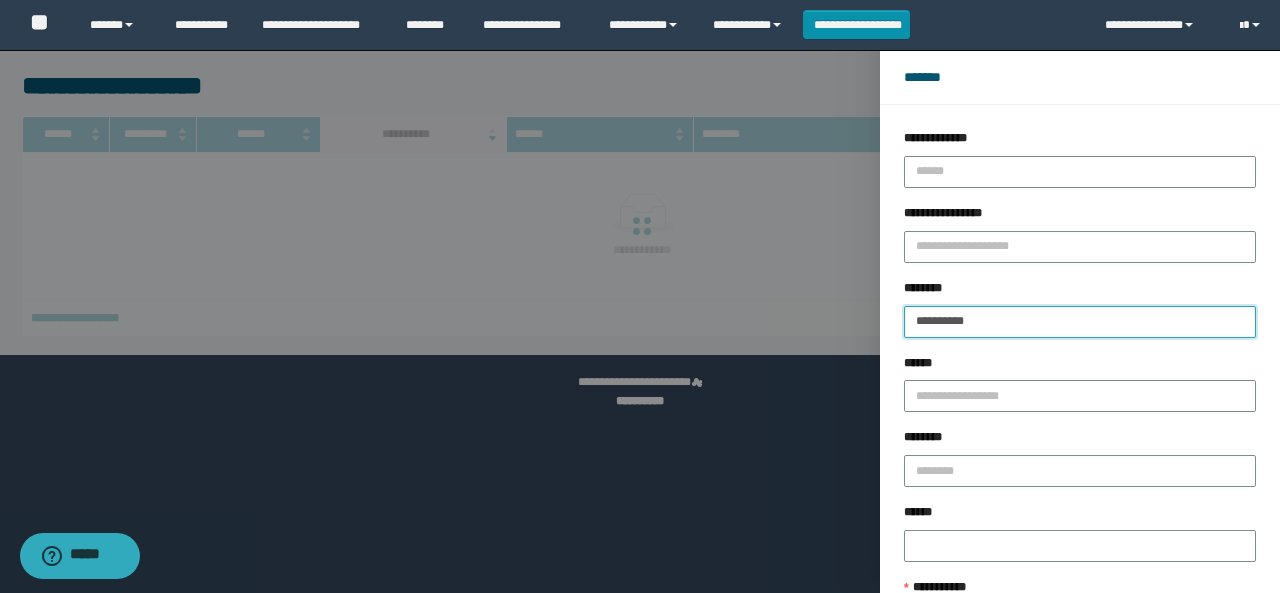 type on "**********" 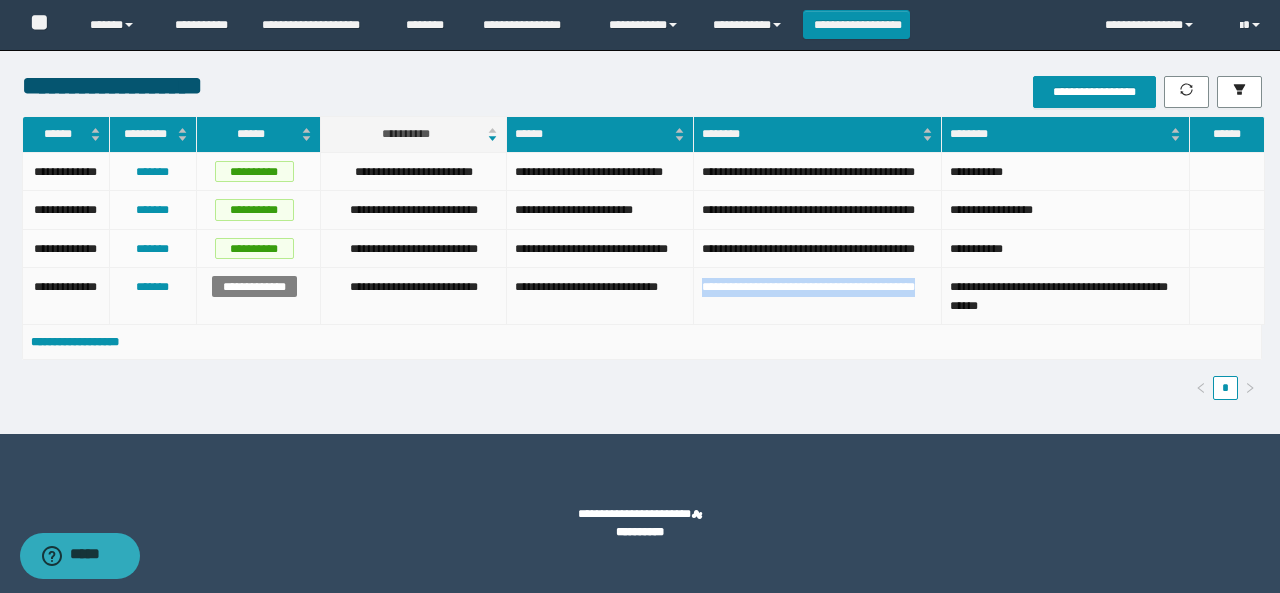 drag, startPoint x: 701, startPoint y: 336, endPoint x: 763, endPoint y: 364, distance: 68.0294 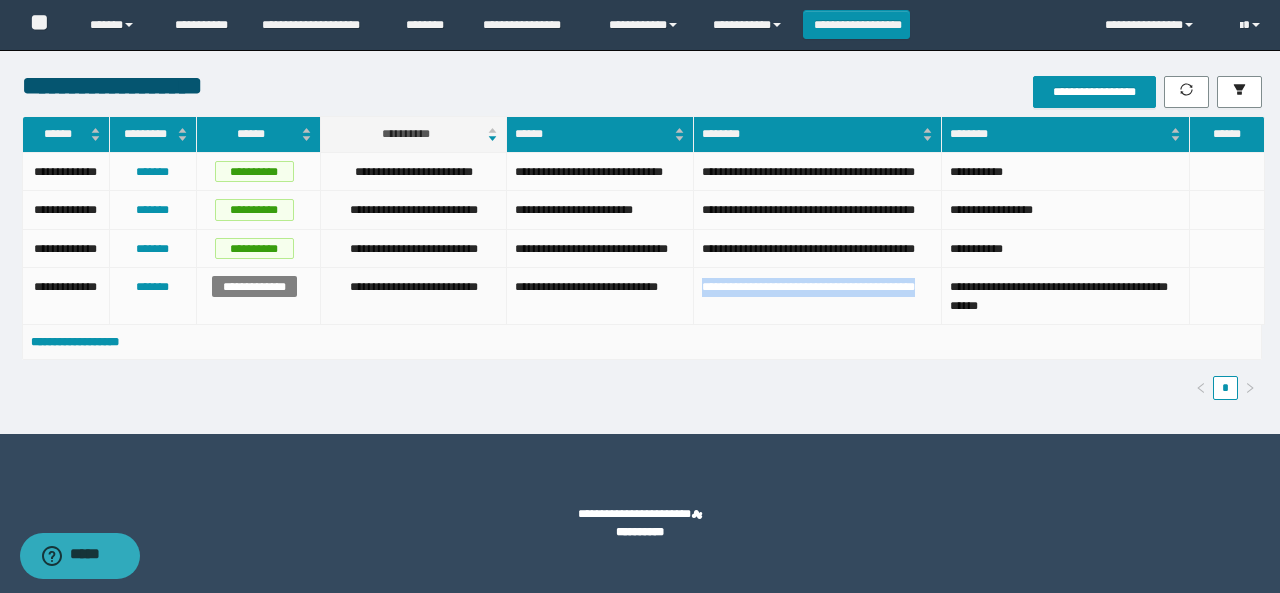 copy on "**********" 